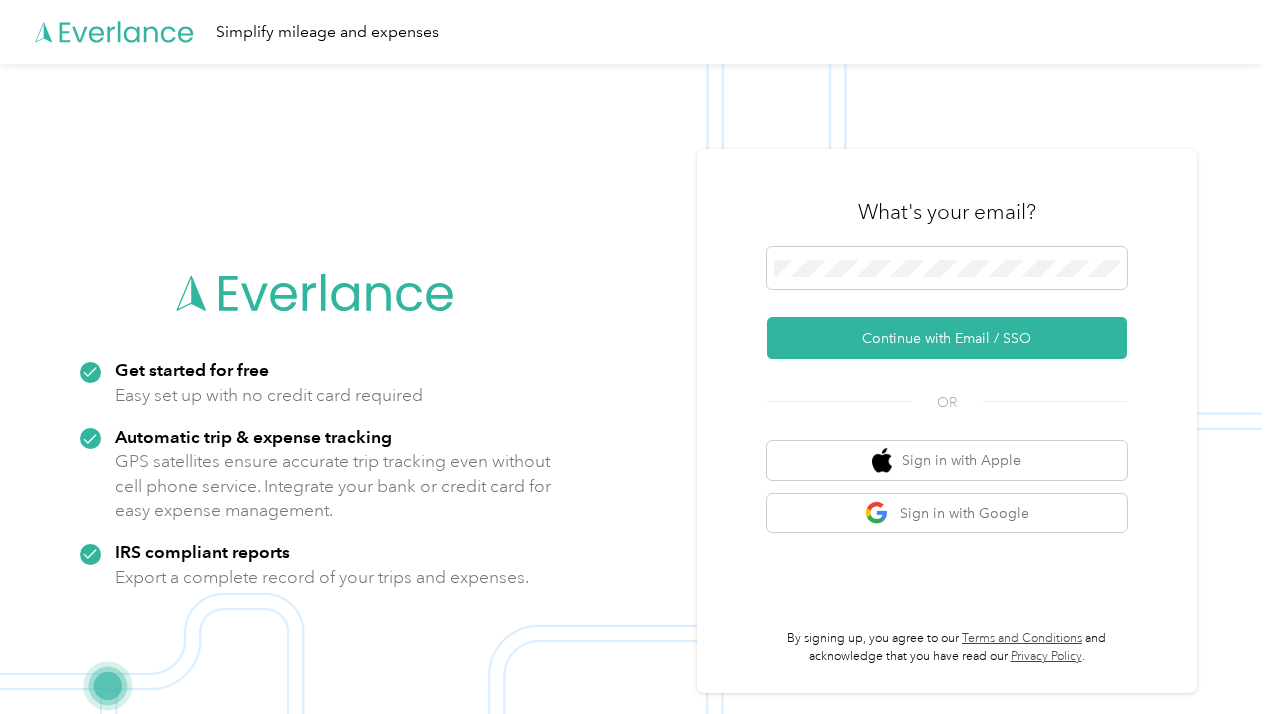 scroll, scrollTop: 0, scrollLeft: 0, axis: both 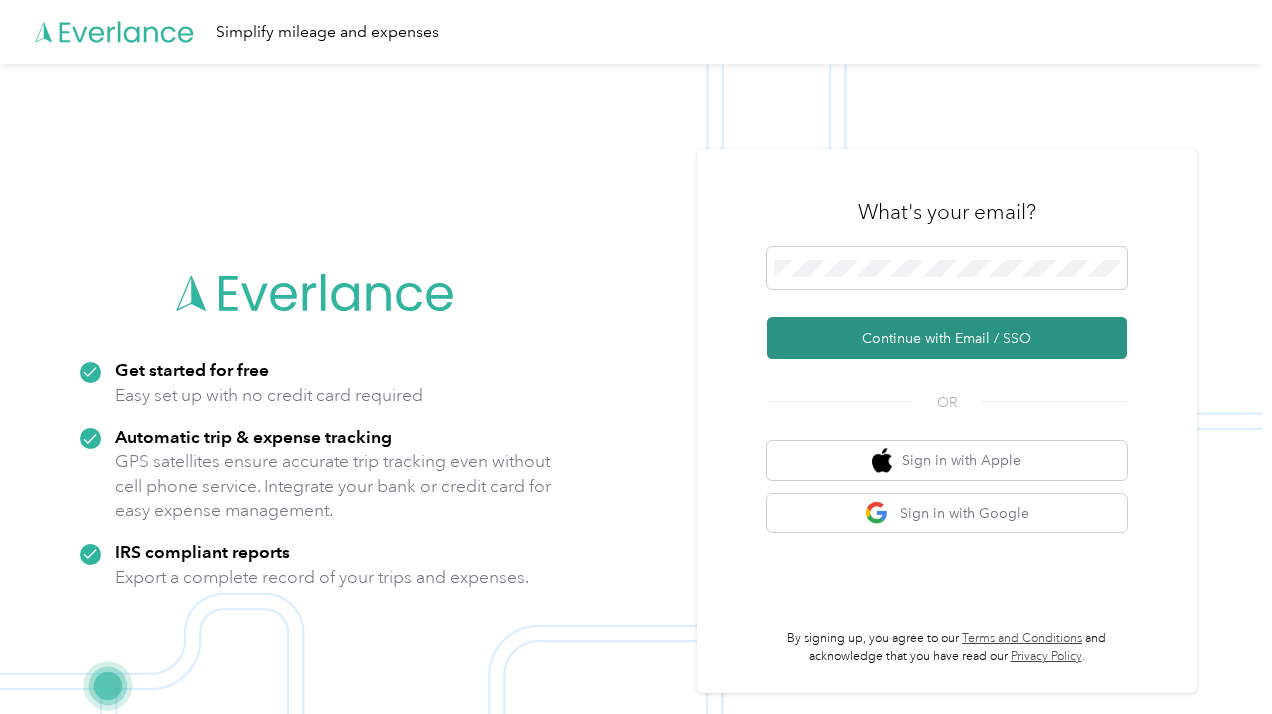 click on "Continue with Email / SSO" at bounding box center [947, 338] 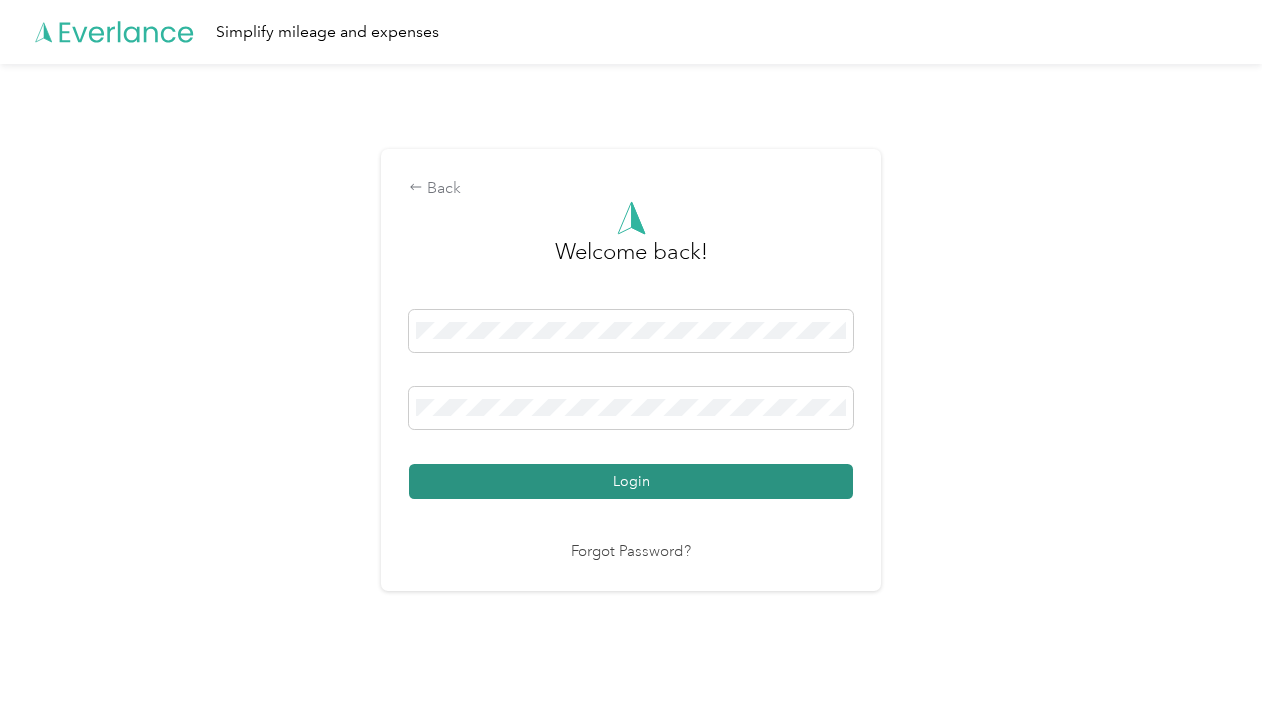 click on "Login" at bounding box center (631, 481) 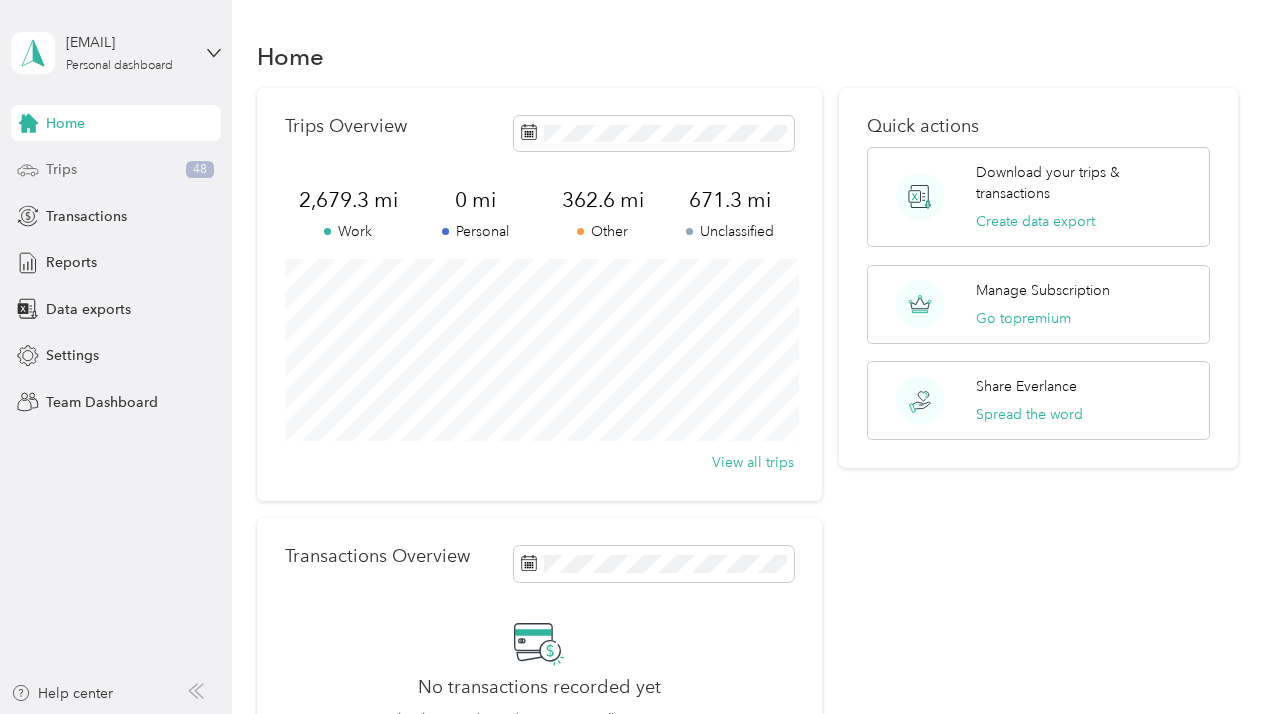 click on "Trips 48" at bounding box center (116, 170) 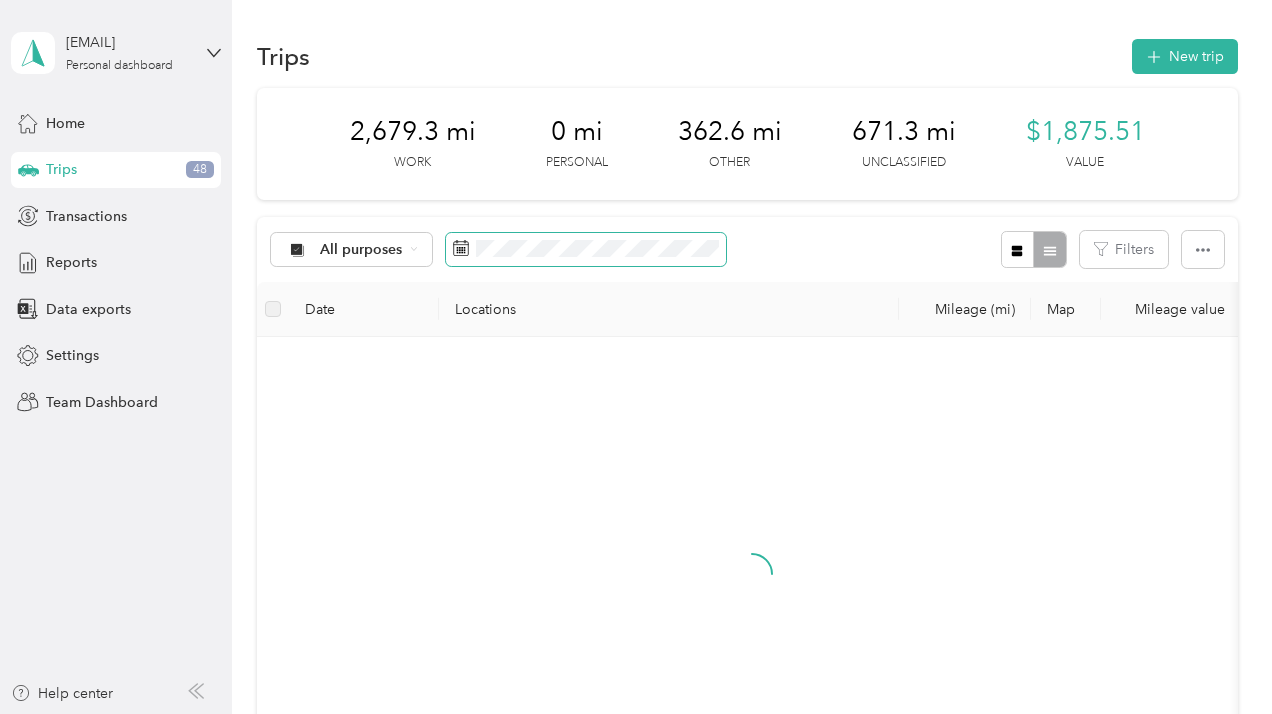 click at bounding box center [586, 250] 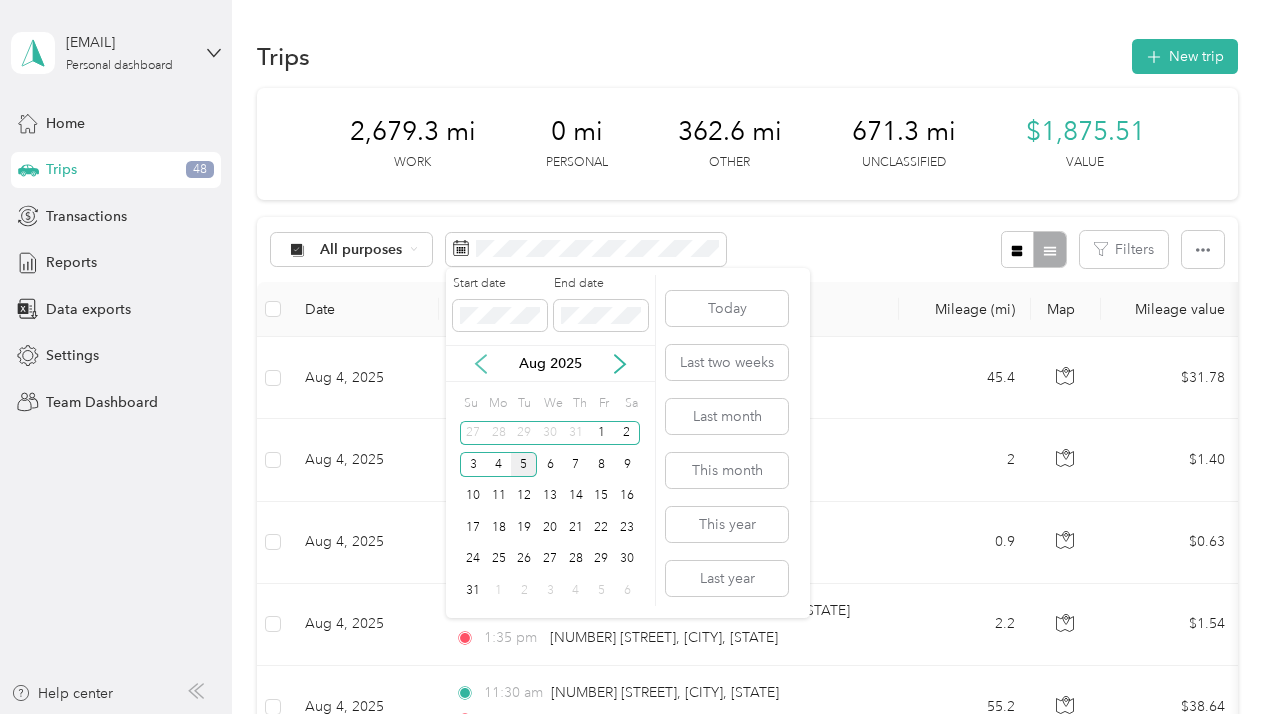 click 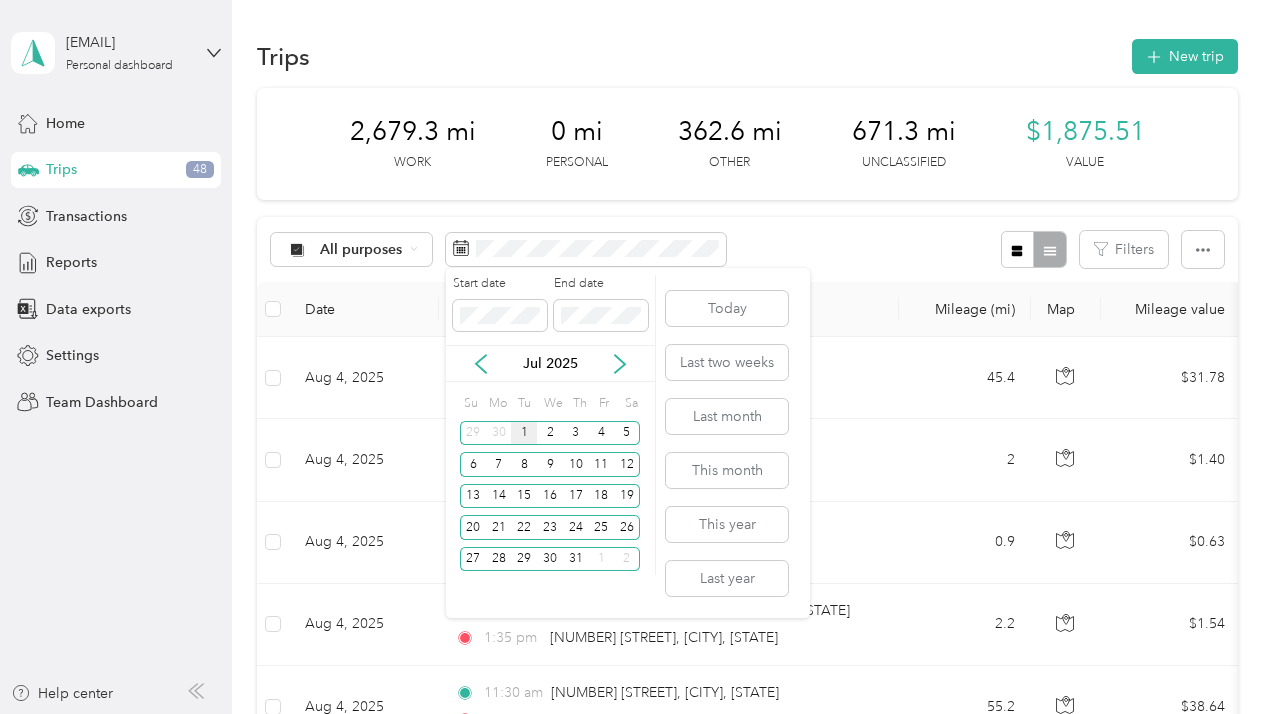click on "1" at bounding box center (524, 433) 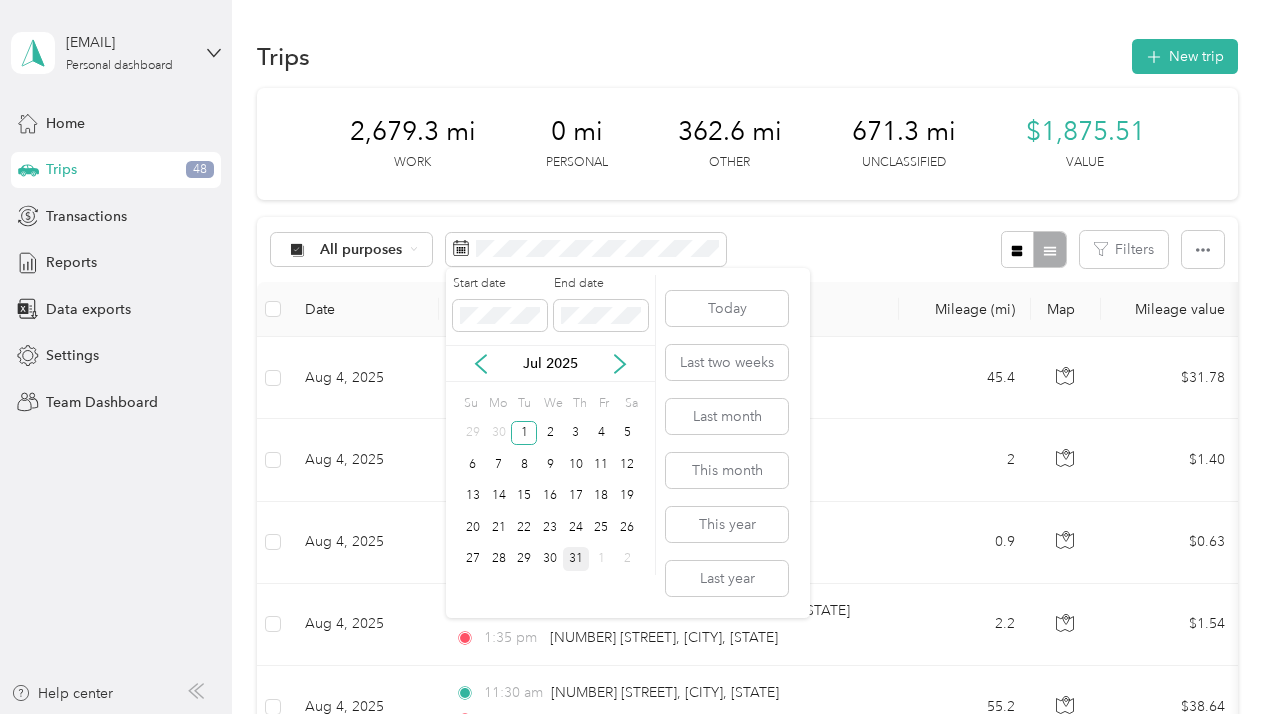 click on "31" at bounding box center (576, 559) 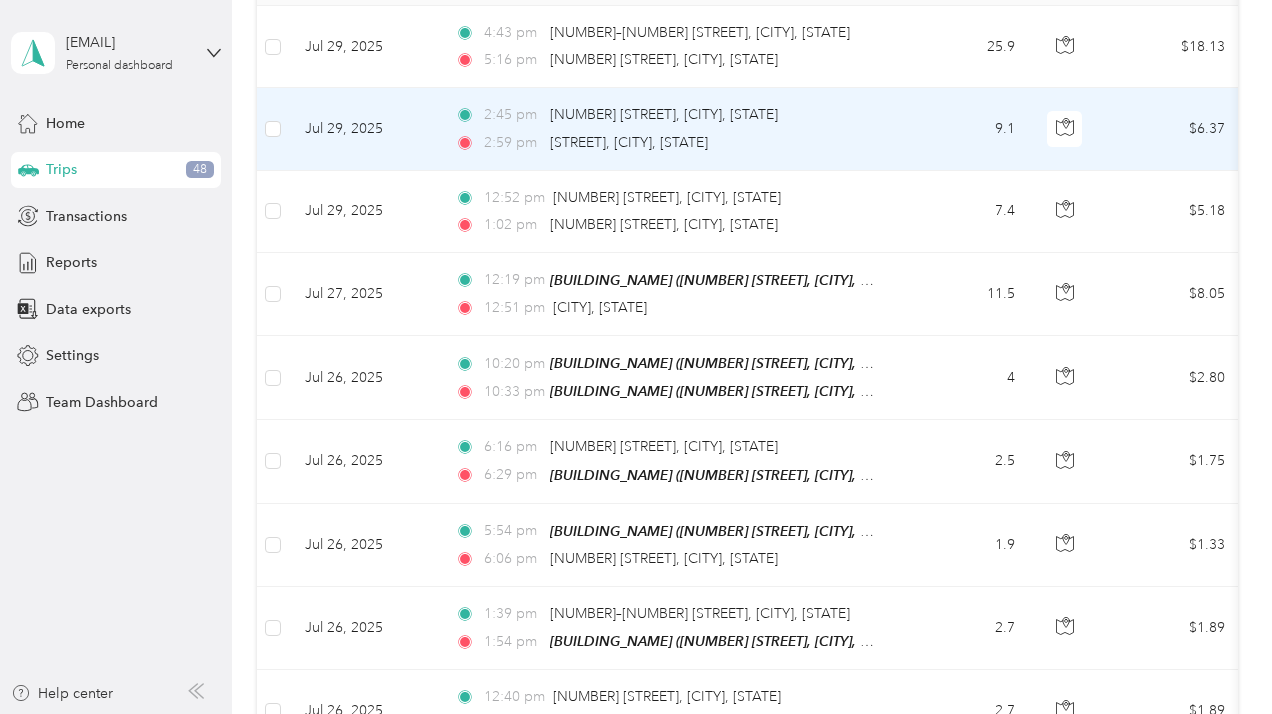 scroll, scrollTop: 335, scrollLeft: 0, axis: vertical 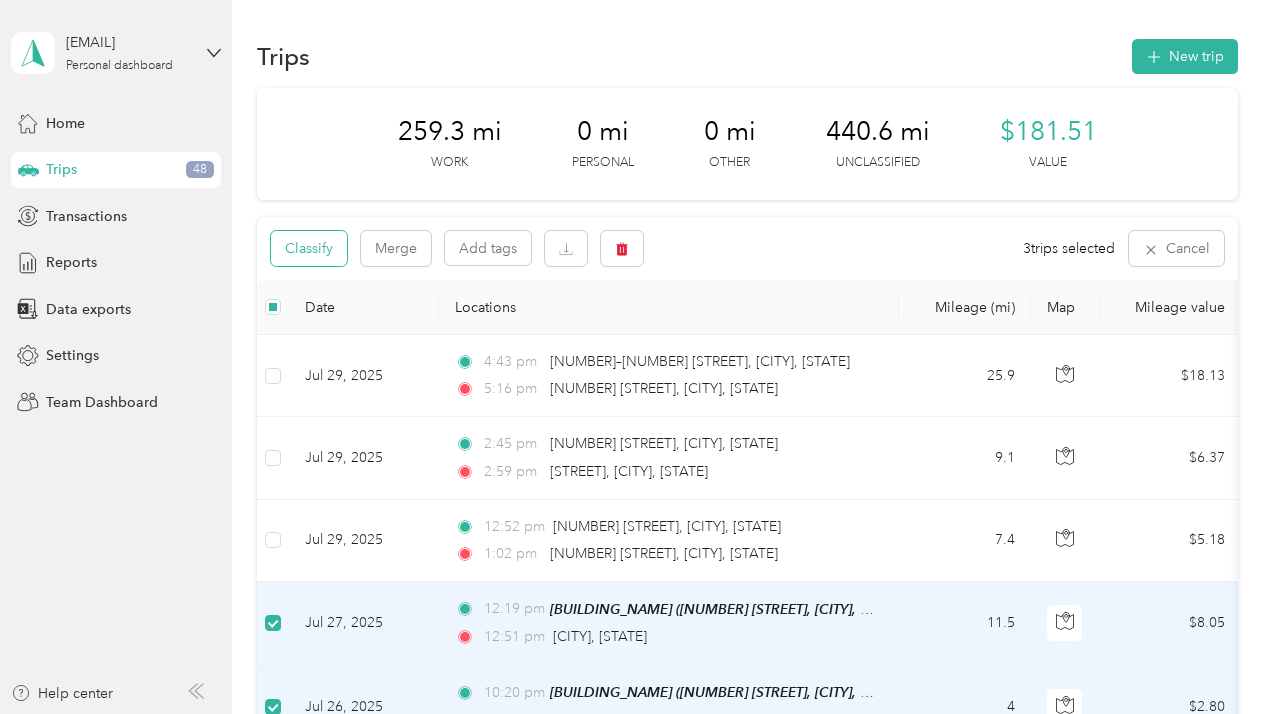 click on "Classify" at bounding box center [309, 248] 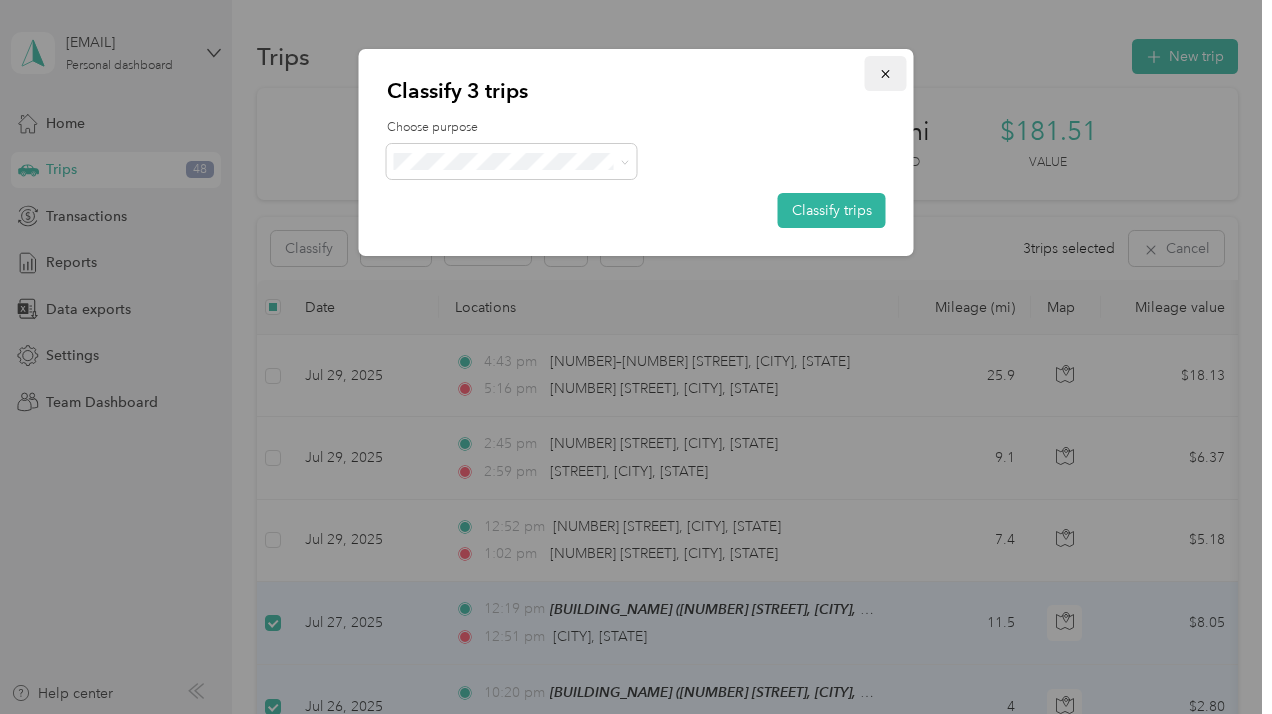 click 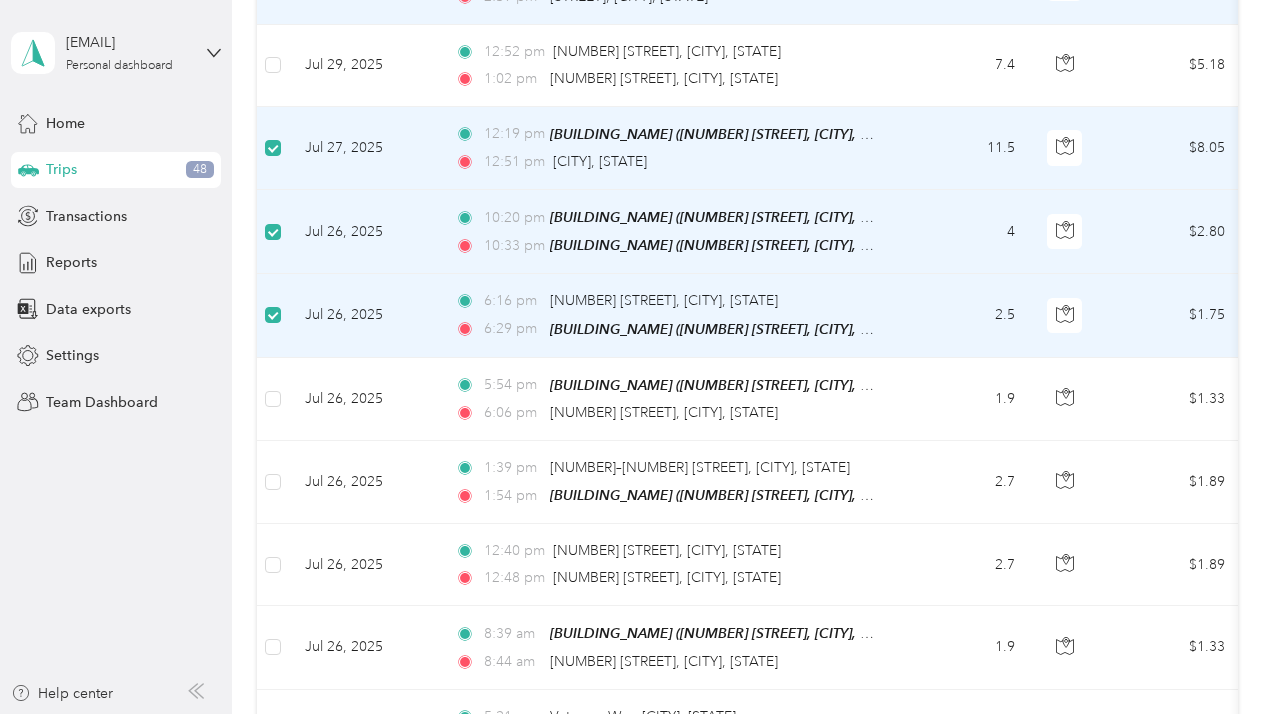 scroll, scrollTop: 743, scrollLeft: 0, axis: vertical 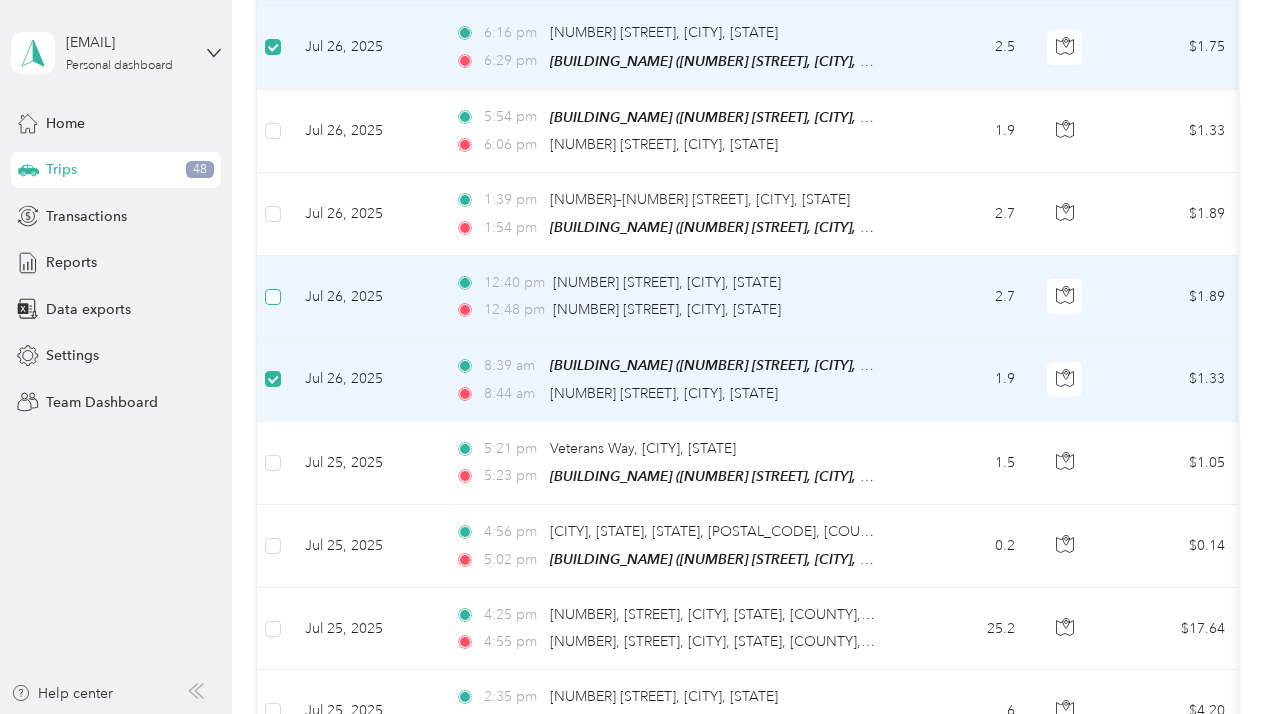 click at bounding box center (273, 297) 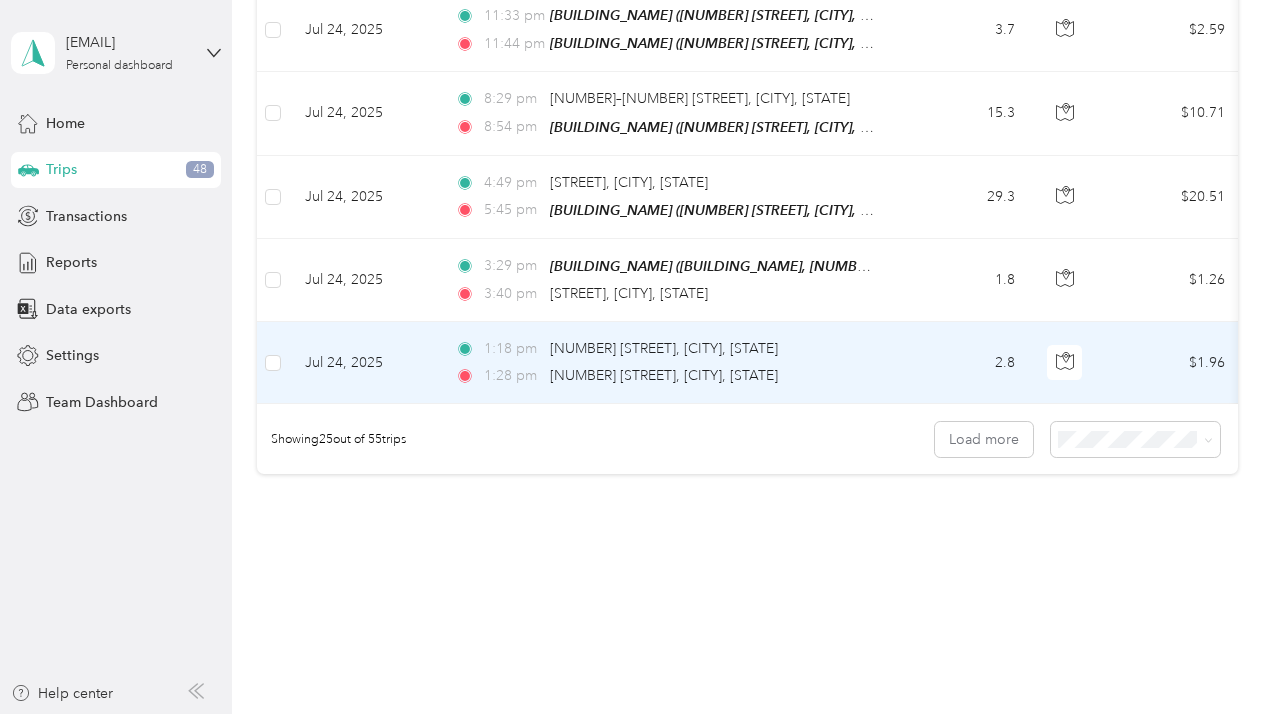 scroll, scrollTop: 2003, scrollLeft: 0, axis: vertical 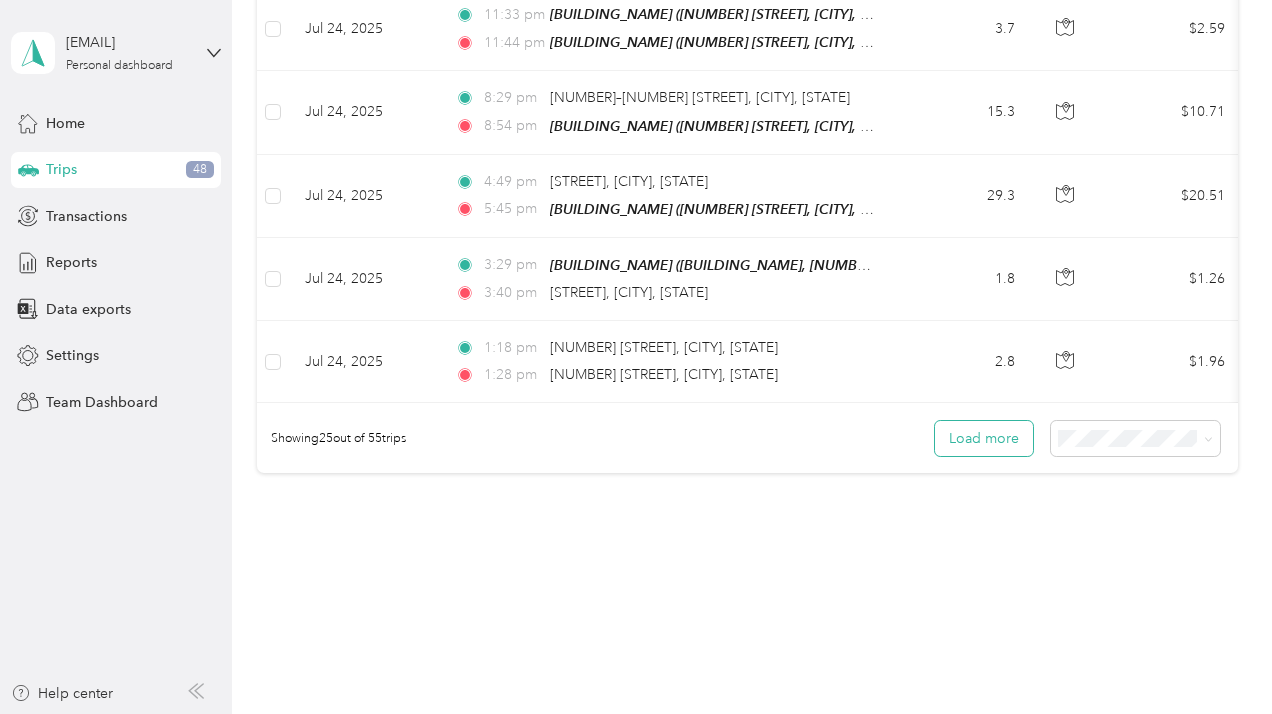 click on "Load more" at bounding box center [984, 438] 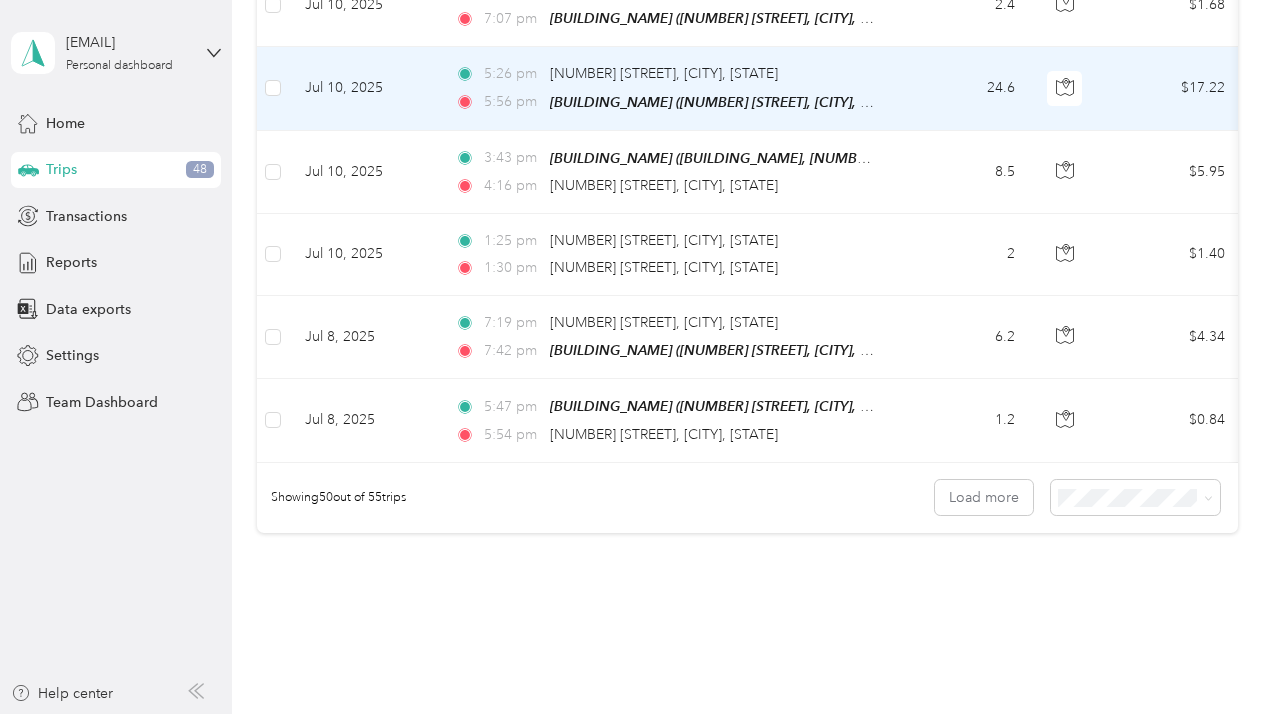 scroll, scrollTop: 4035, scrollLeft: 0, axis: vertical 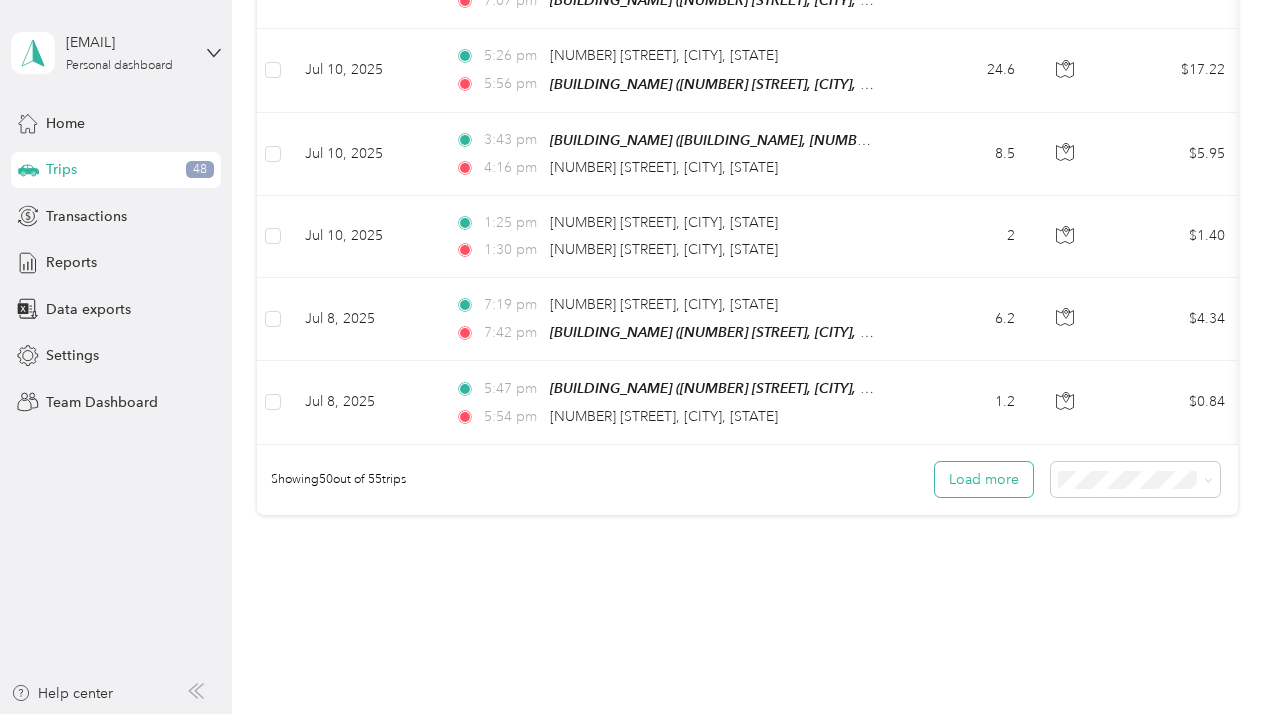 click on "Load more" at bounding box center (984, 479) 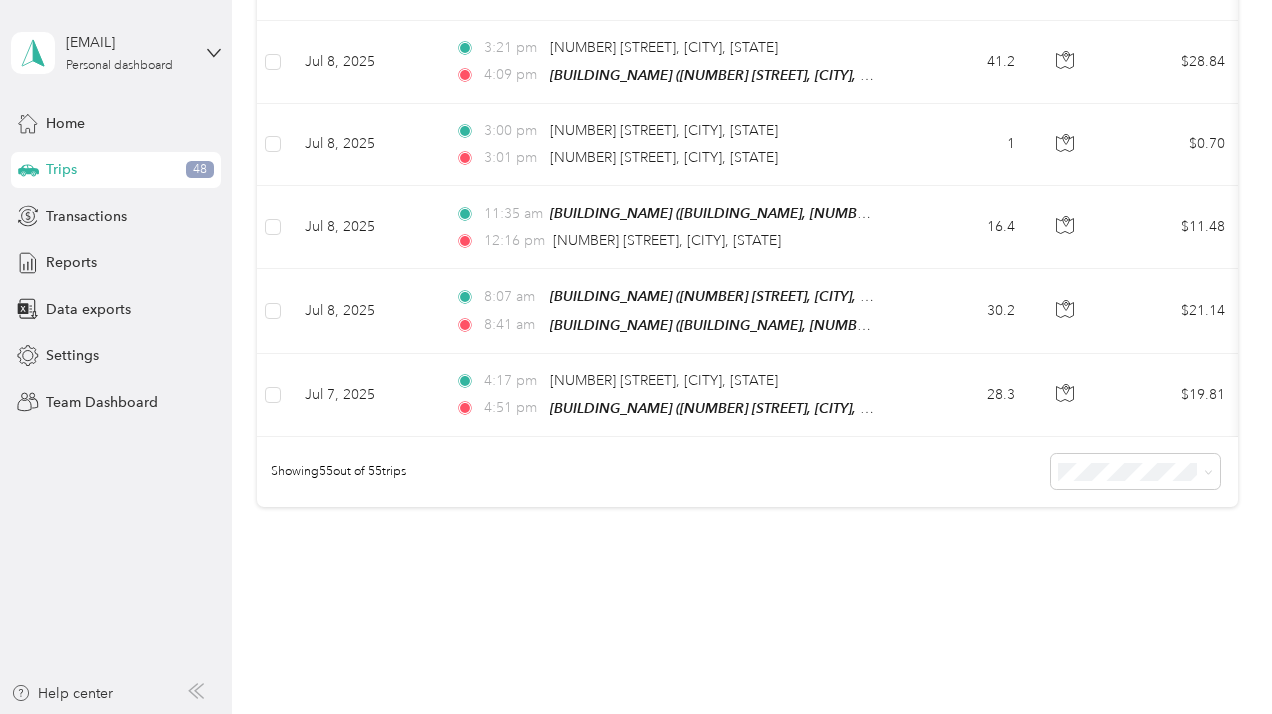 scroll, scrollTop: 4510, scrollLeft: 0, axis: vertical 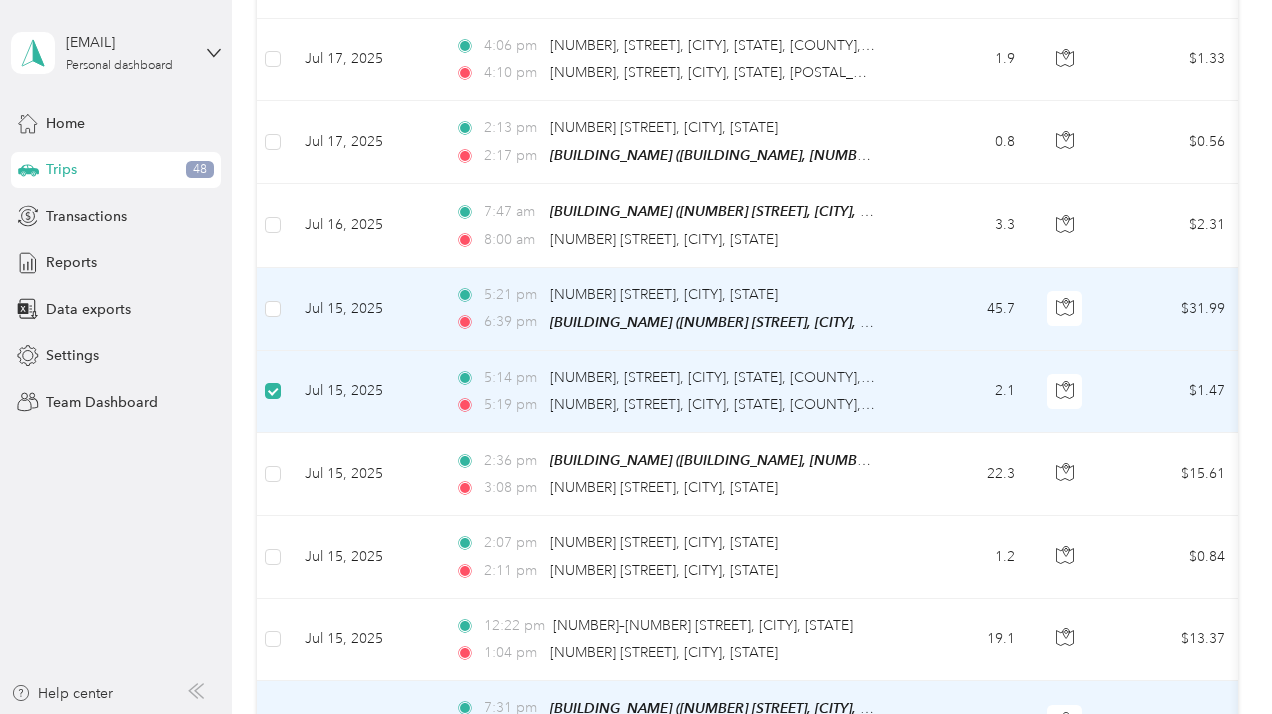 click at bounding box center (273, 309) 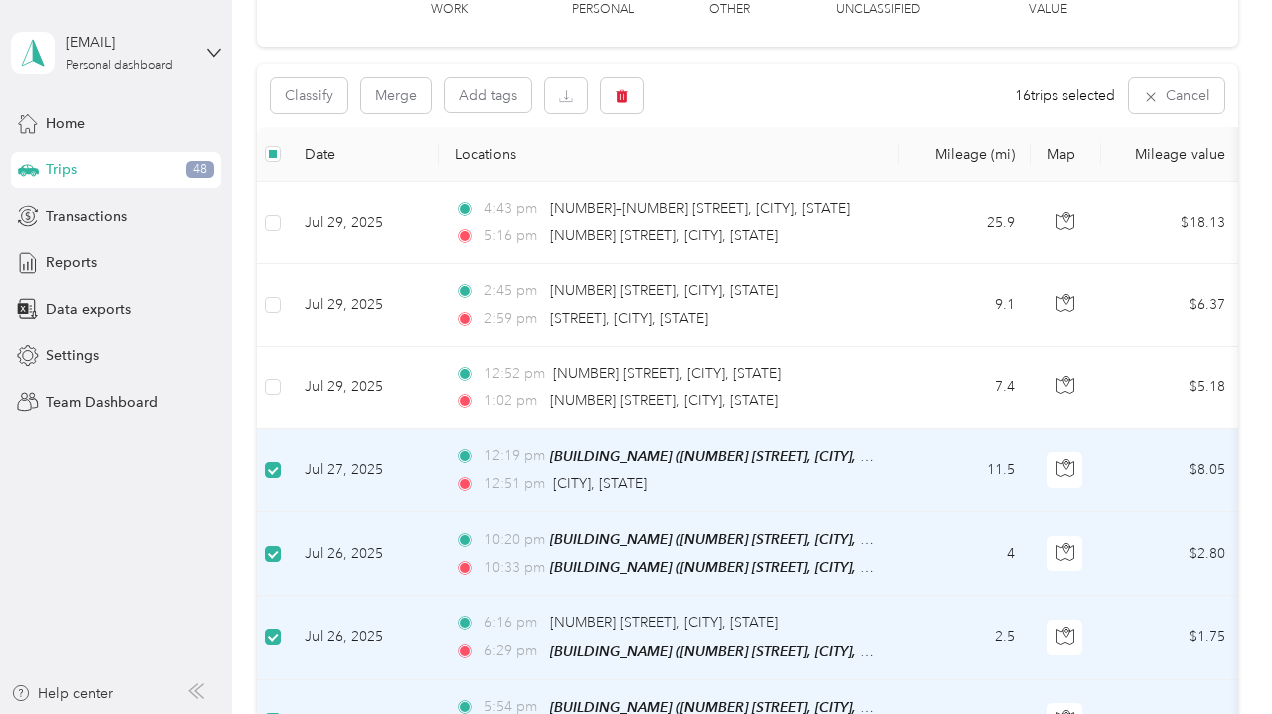 scroll, scrollTop: 0, scrollLeft: 0, axis: both 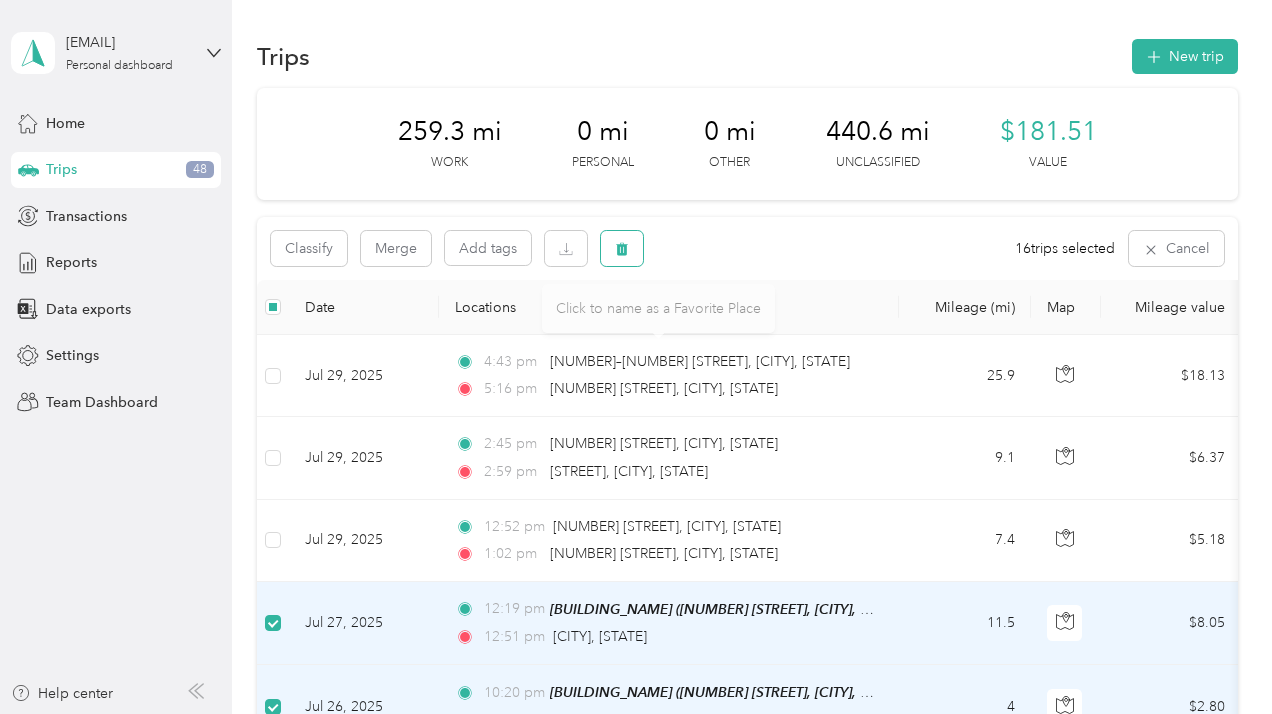 click 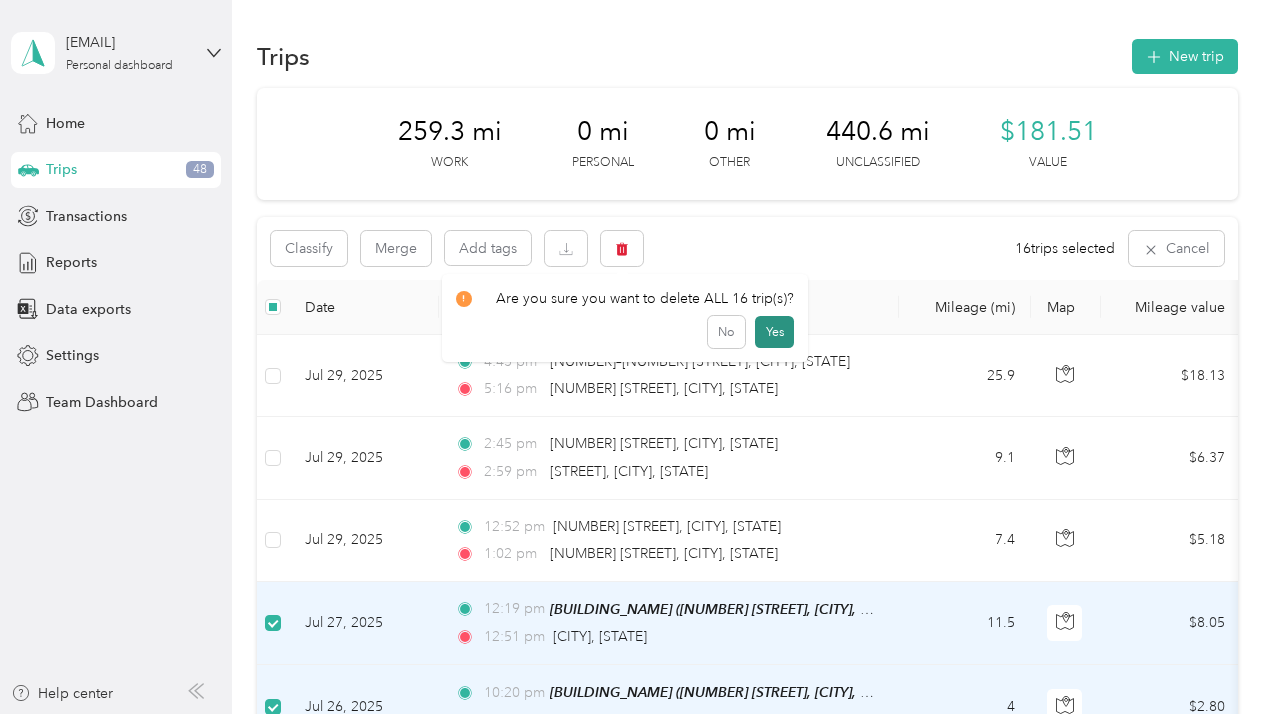 click on "Yes" at bounding box center (774, 332) 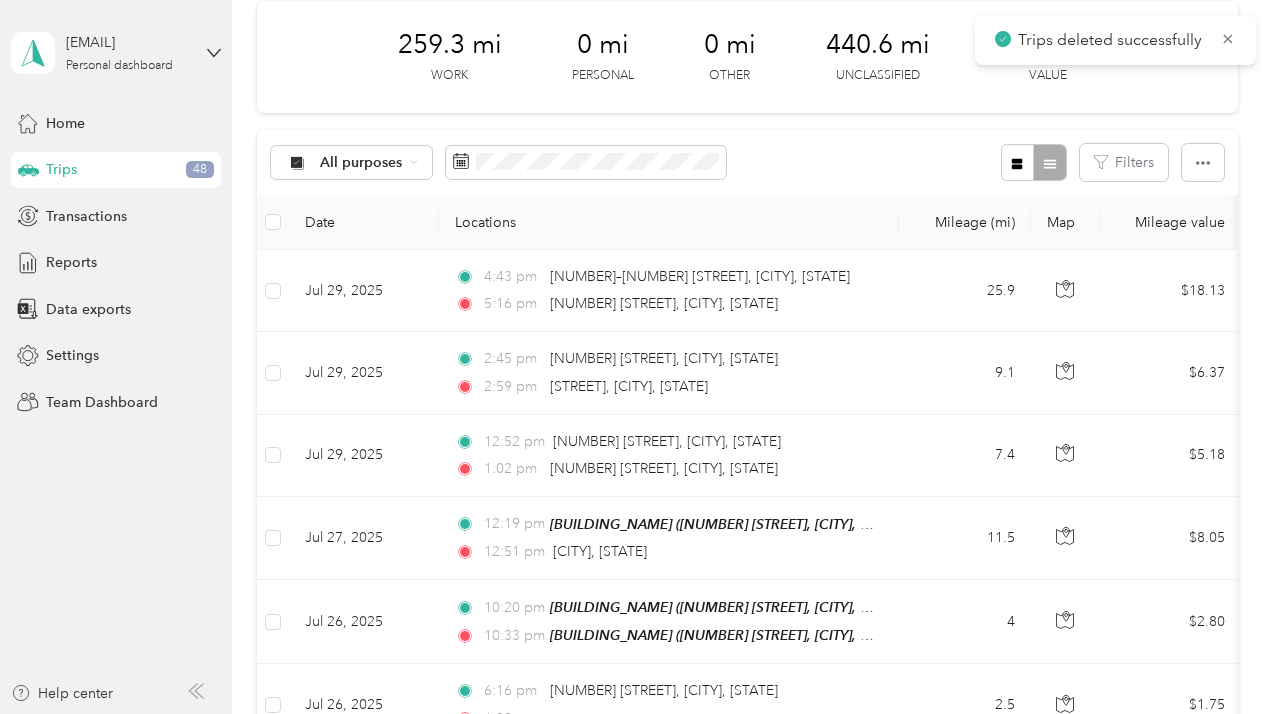 scroll, scrollTop: 91, scrollLeft: 0, axis: vertical 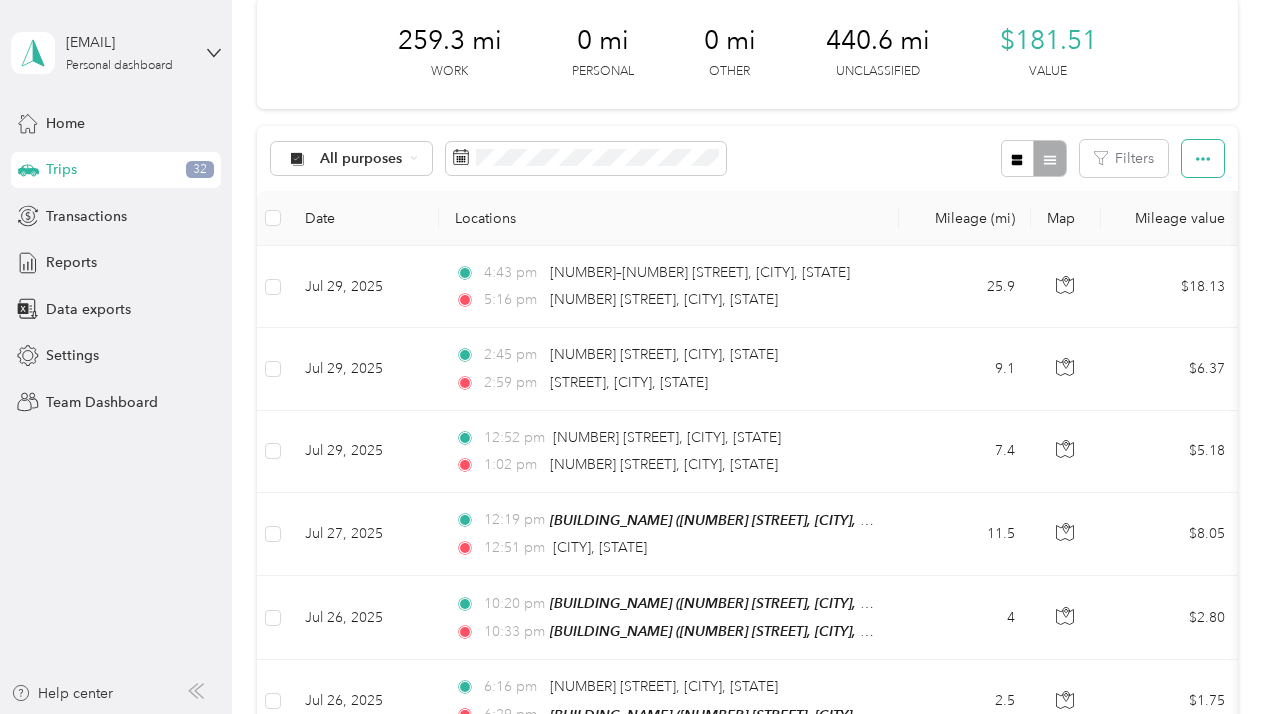 click 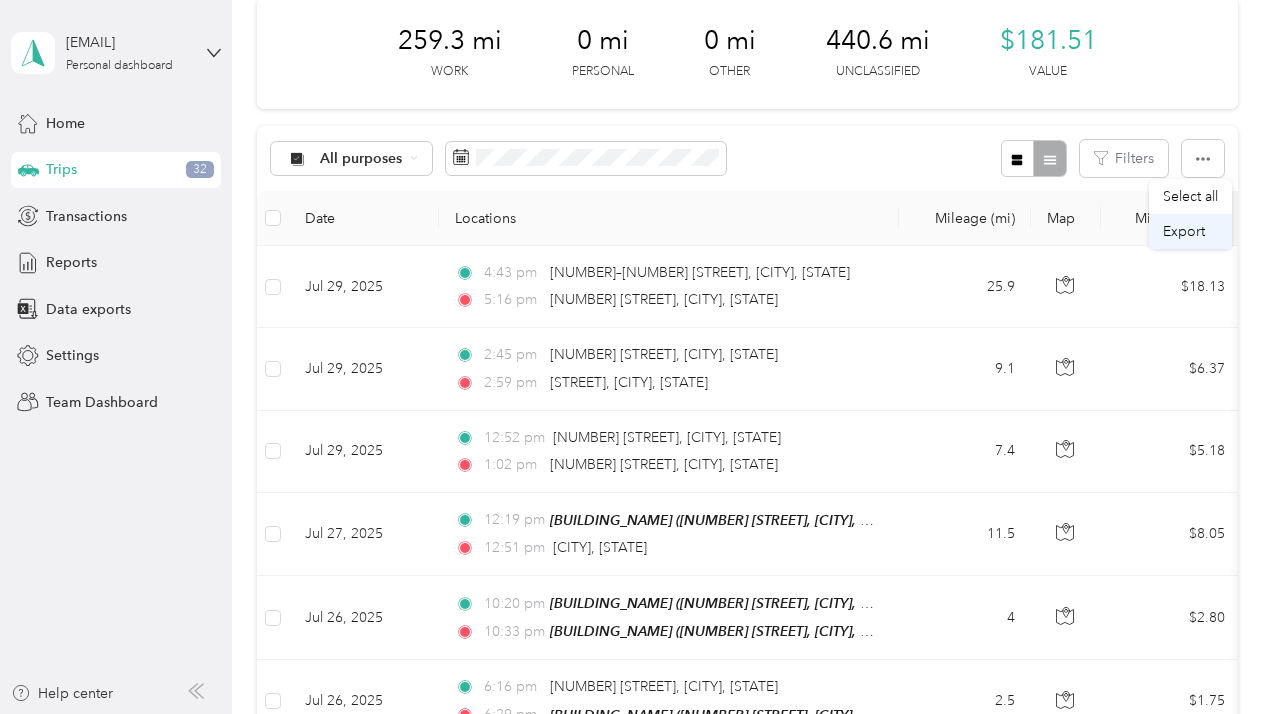 click on "Export" at bounding box center [1184, 231] 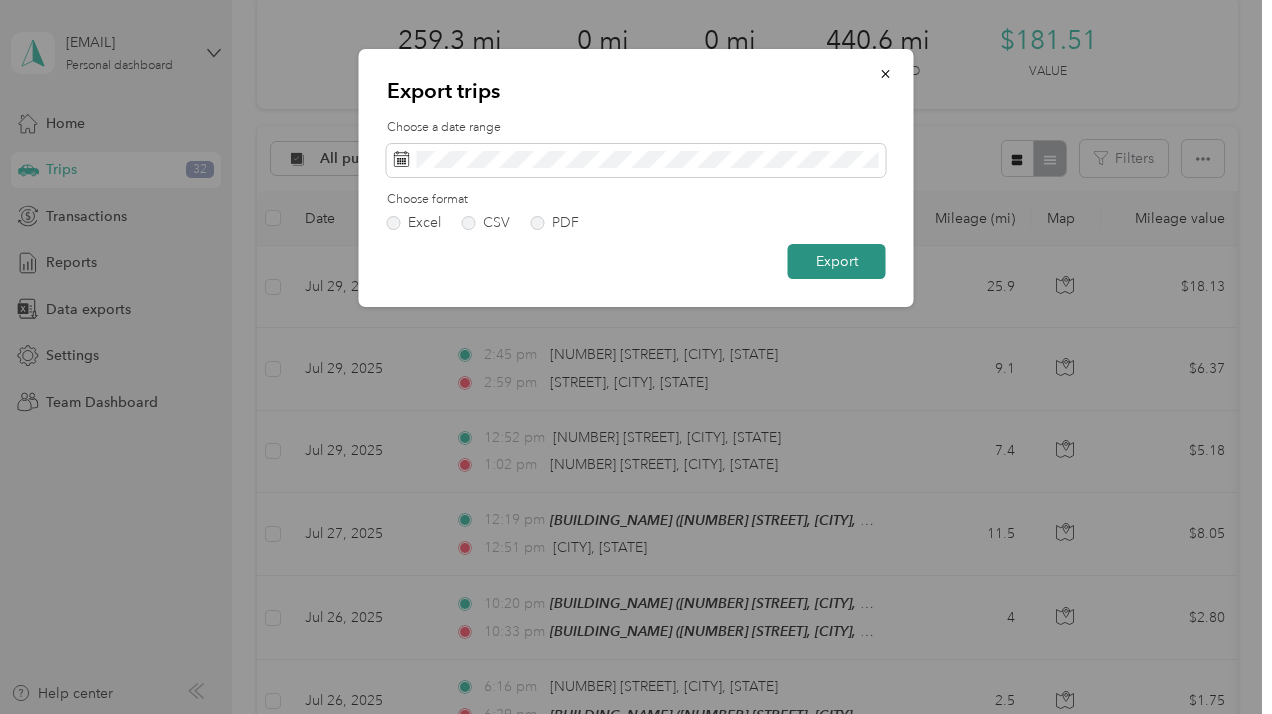 click on "Export" at bounding box center (837, 261) 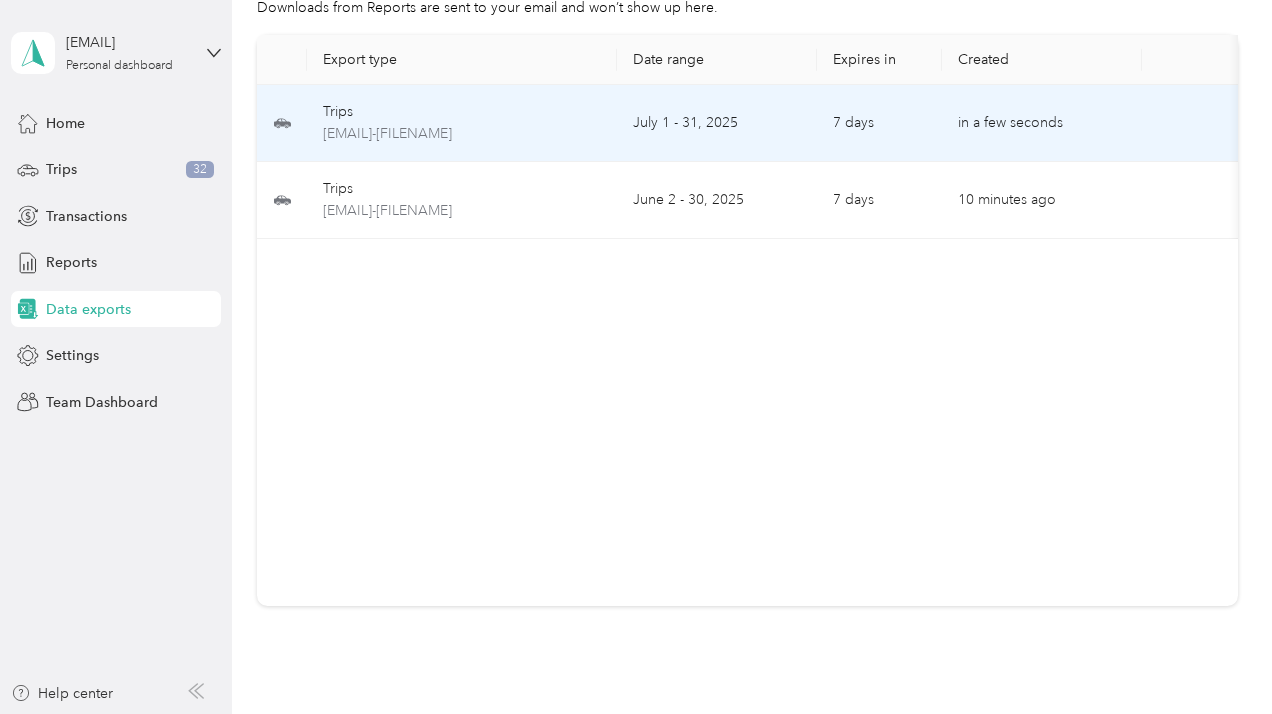 click on "7 days" at bounding box center [879, 123] 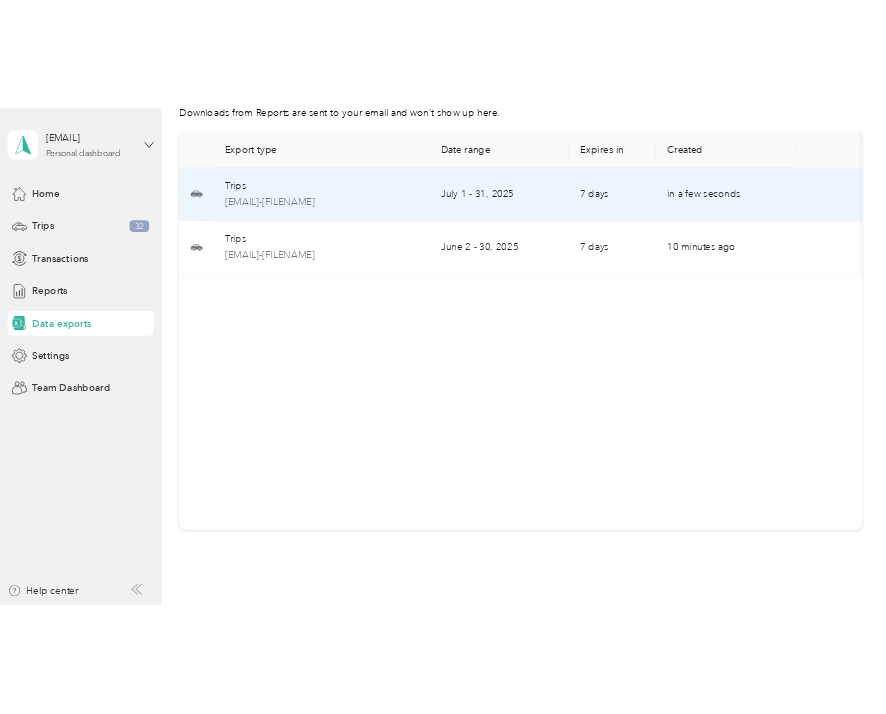 scroll, scrollTop: 0, scrollLeft: 94, axis: horizontal 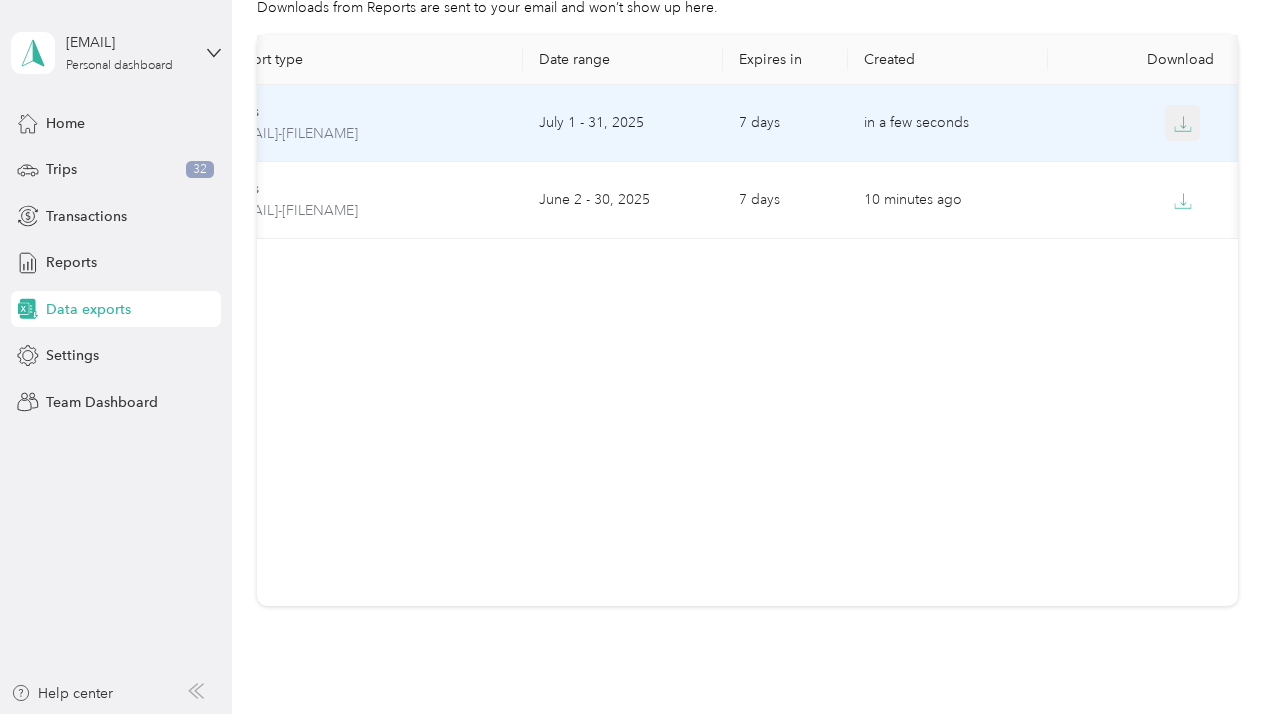 click 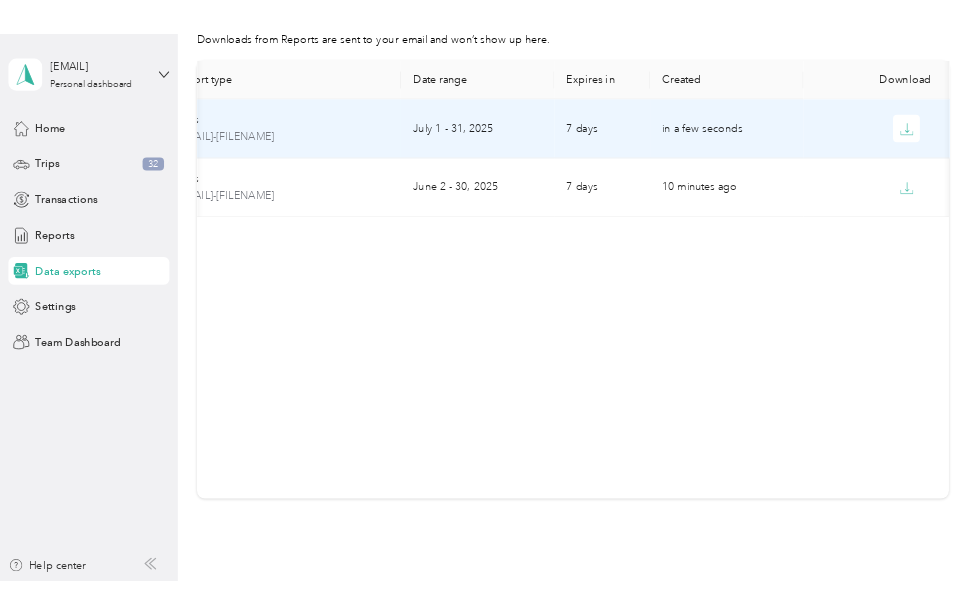 scroll, scrollTop: 0, scrollLeft: 93, axis: horizontal 